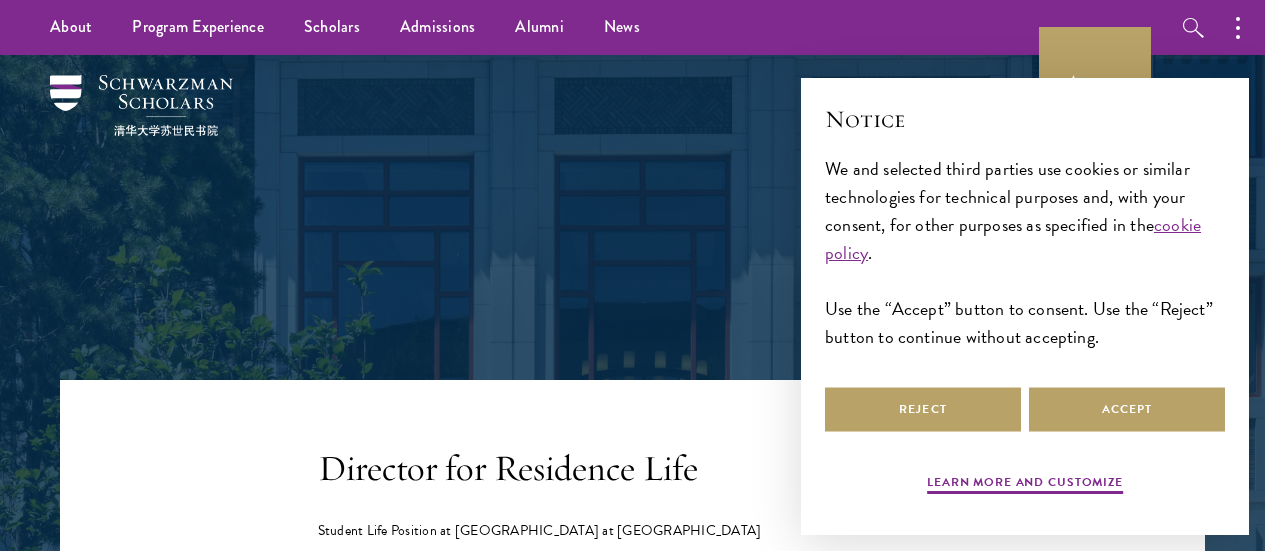 scroll, scrollTop: 0, scrollLeft: 0, axis: both 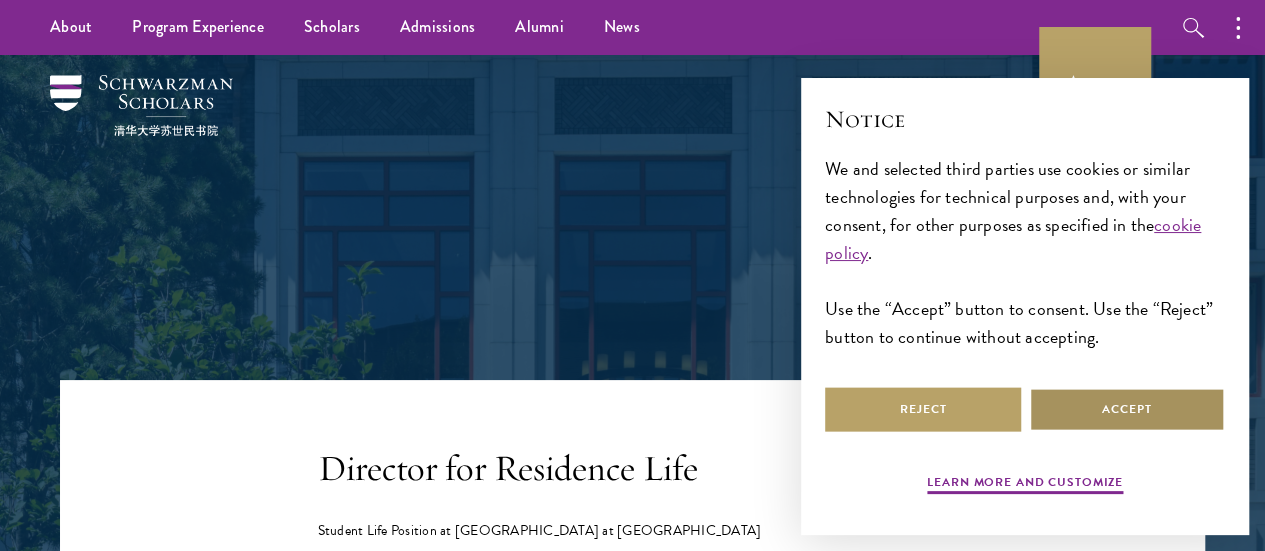 click on "Accept" at bounding box center (1127, 409) 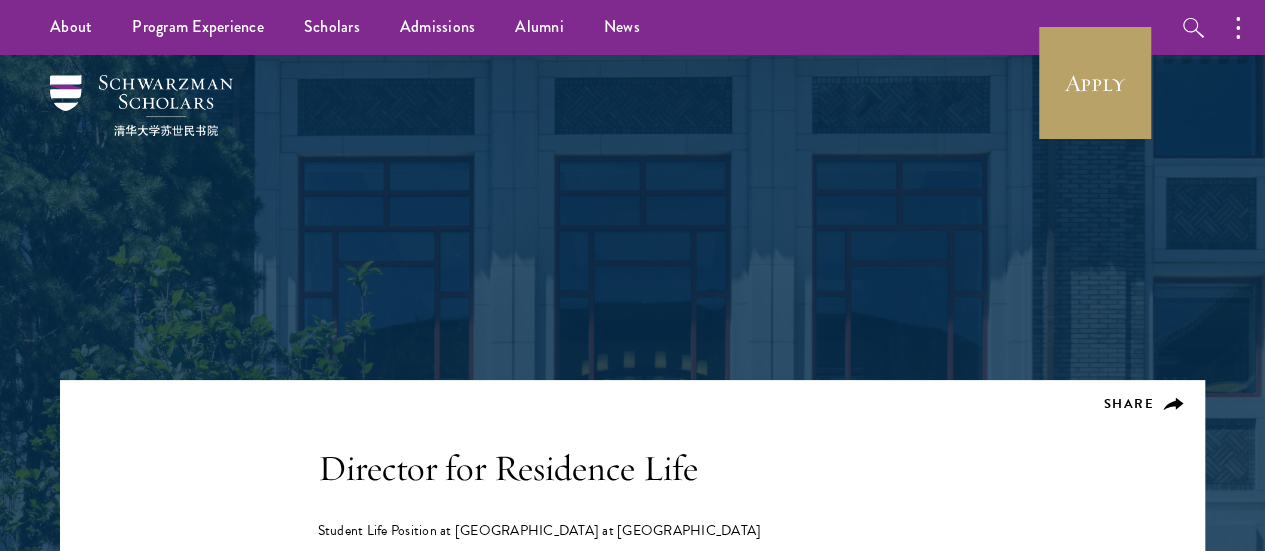 scroll, scrollTop: 0, scrollLeft: 0, axis: both 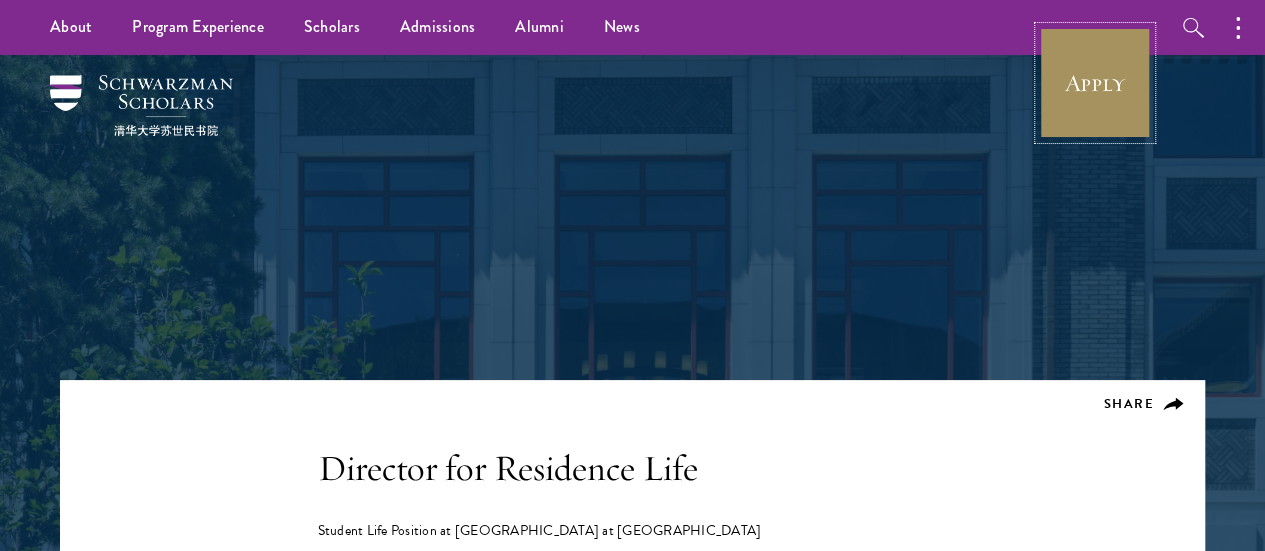 click on "Apply" at bounding box center (1095, 83) 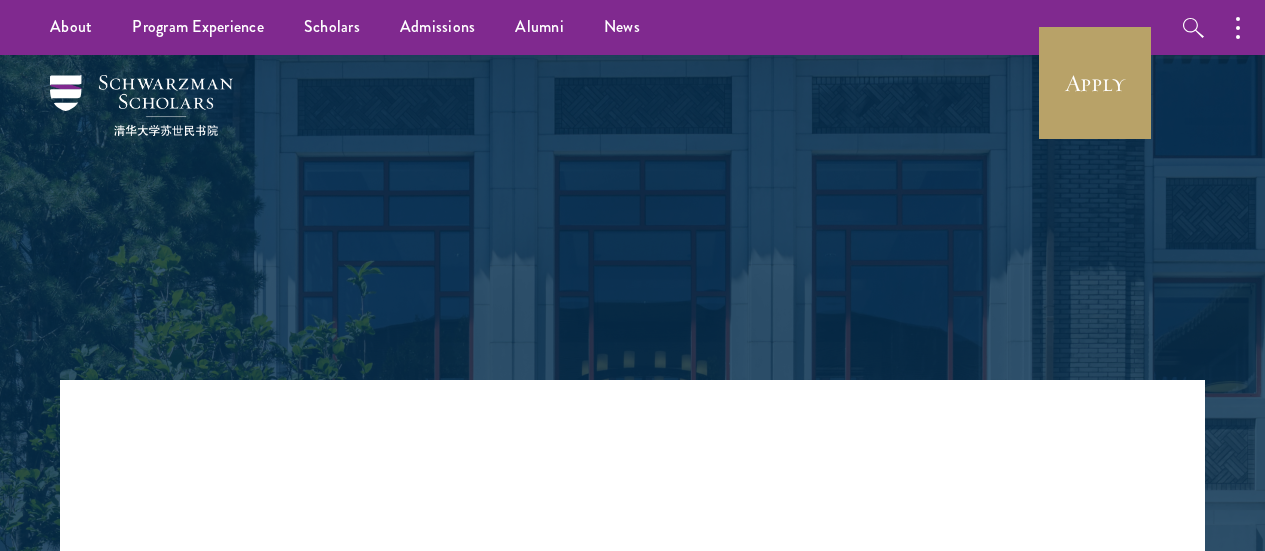 scroll, scrollTop: 0, scrollLeft: 0, axis: both 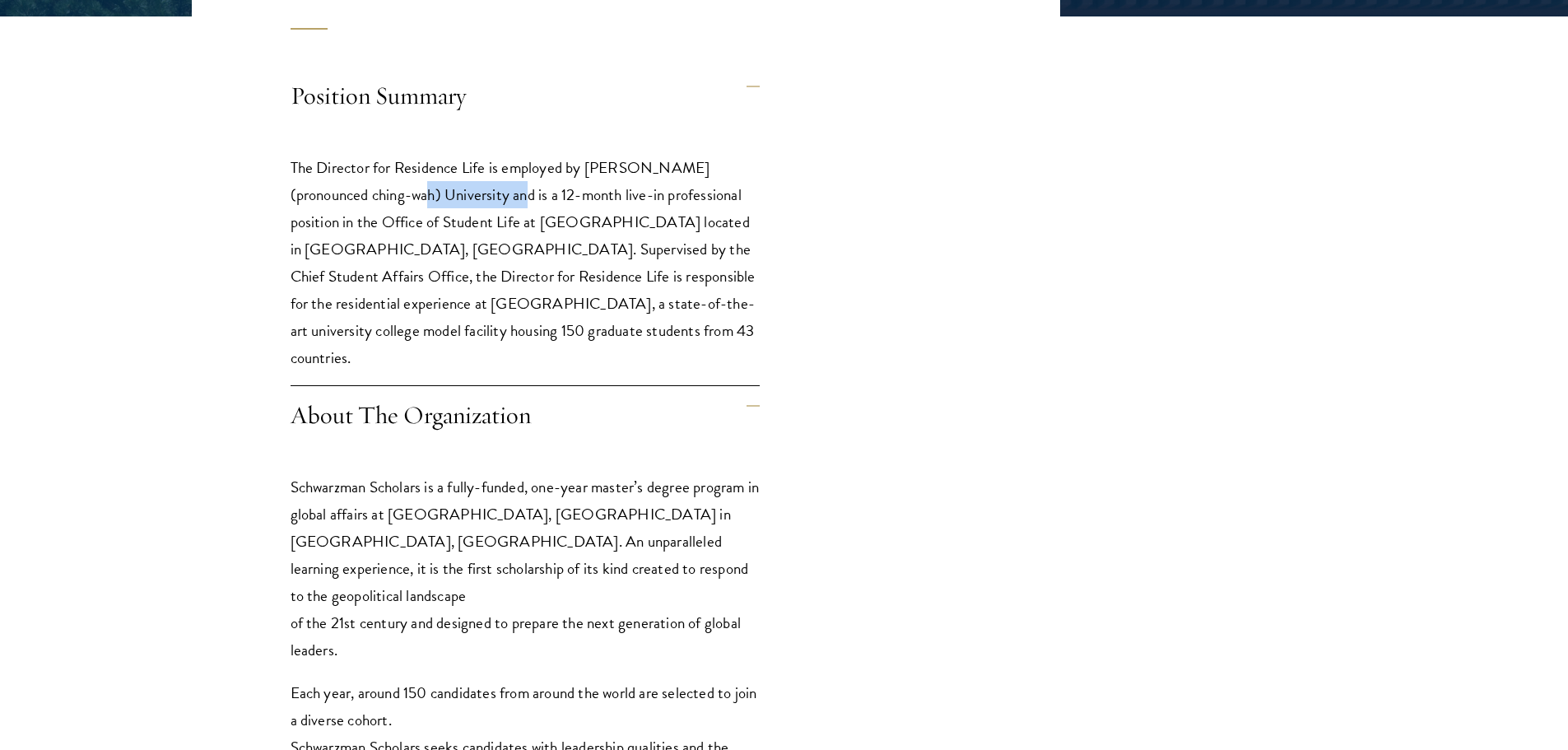 drag, startPoint x: 454, startPoint y: 186, endPoint x: 471, endPoint y: 186, distance: 17 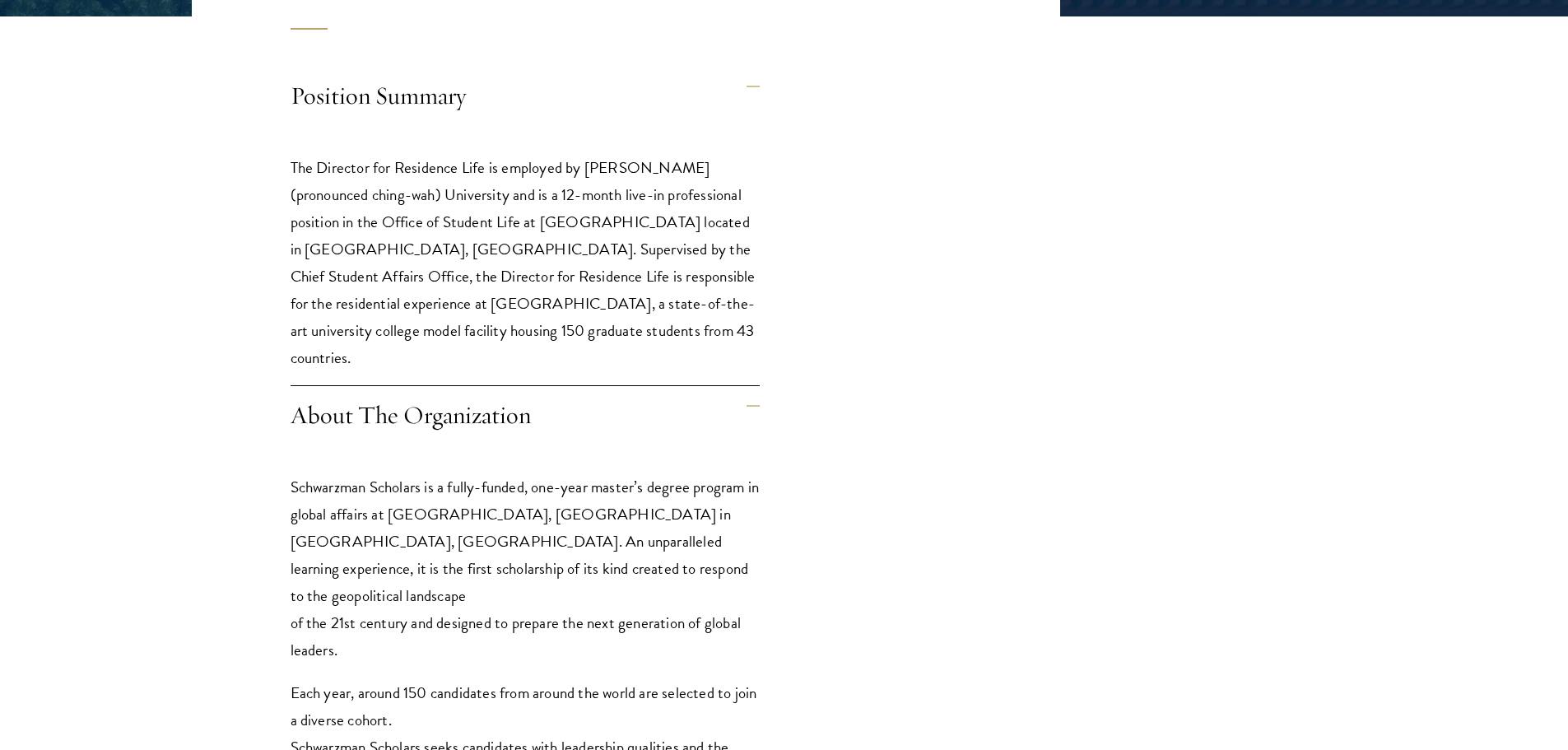 click on "The Director for Residence Life is employed by Tsinghua (pronounced ching-wah) University and is a 12-month live-in professional position in the Office of Student Life at Schwarzman College located in Beijing, China. Supervised by the Chief Student Affairs Office, the Director for Residence Life is responsible for the residential experience at Schwarzman College, a state-of-the-art university college model facility housing 150 graduate students from 43 countries." at bounding box center [525, 263] 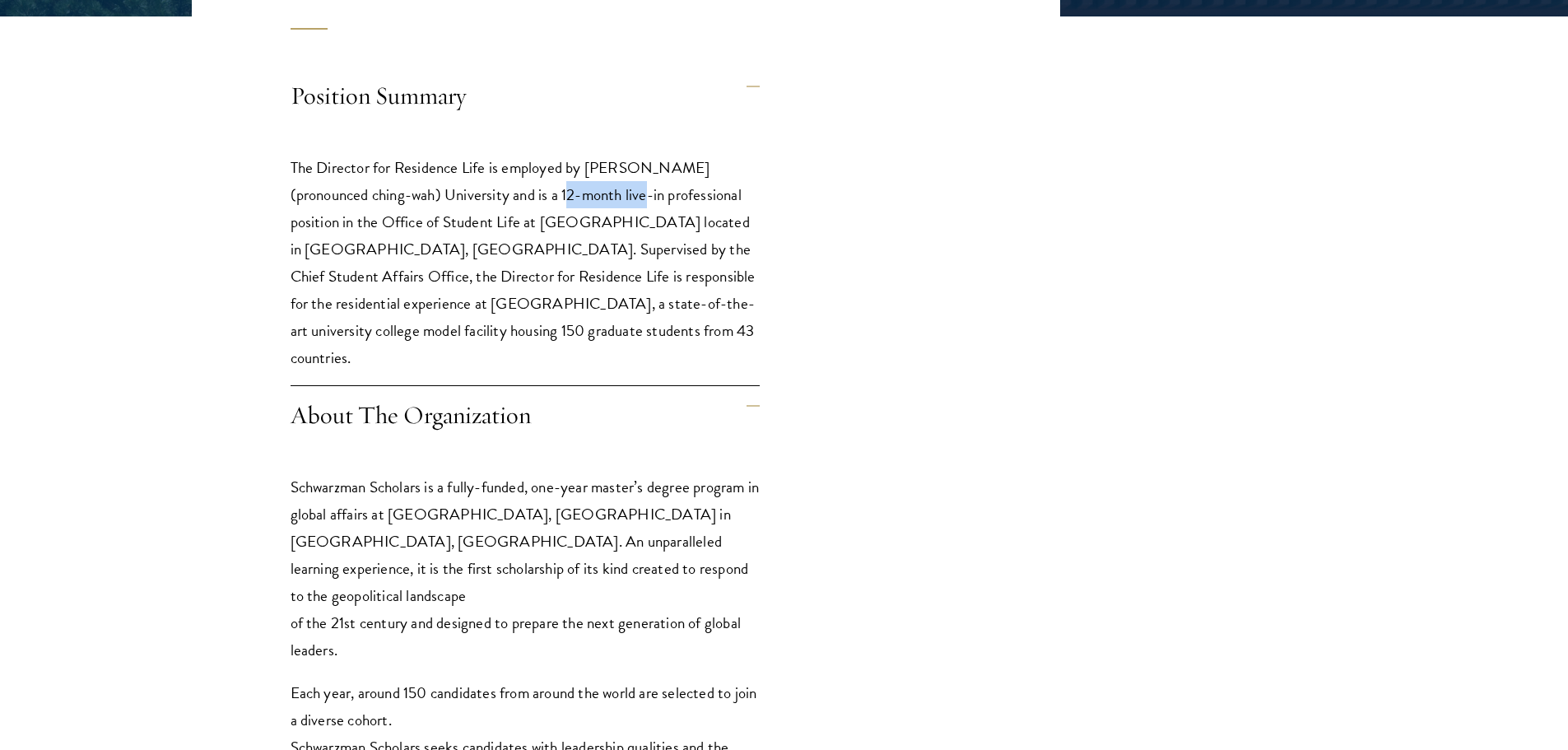 drag, startPoint x: 544, startPoint y: 194, endPoint x: 596, endPoint y: 195, distance: 52.009614 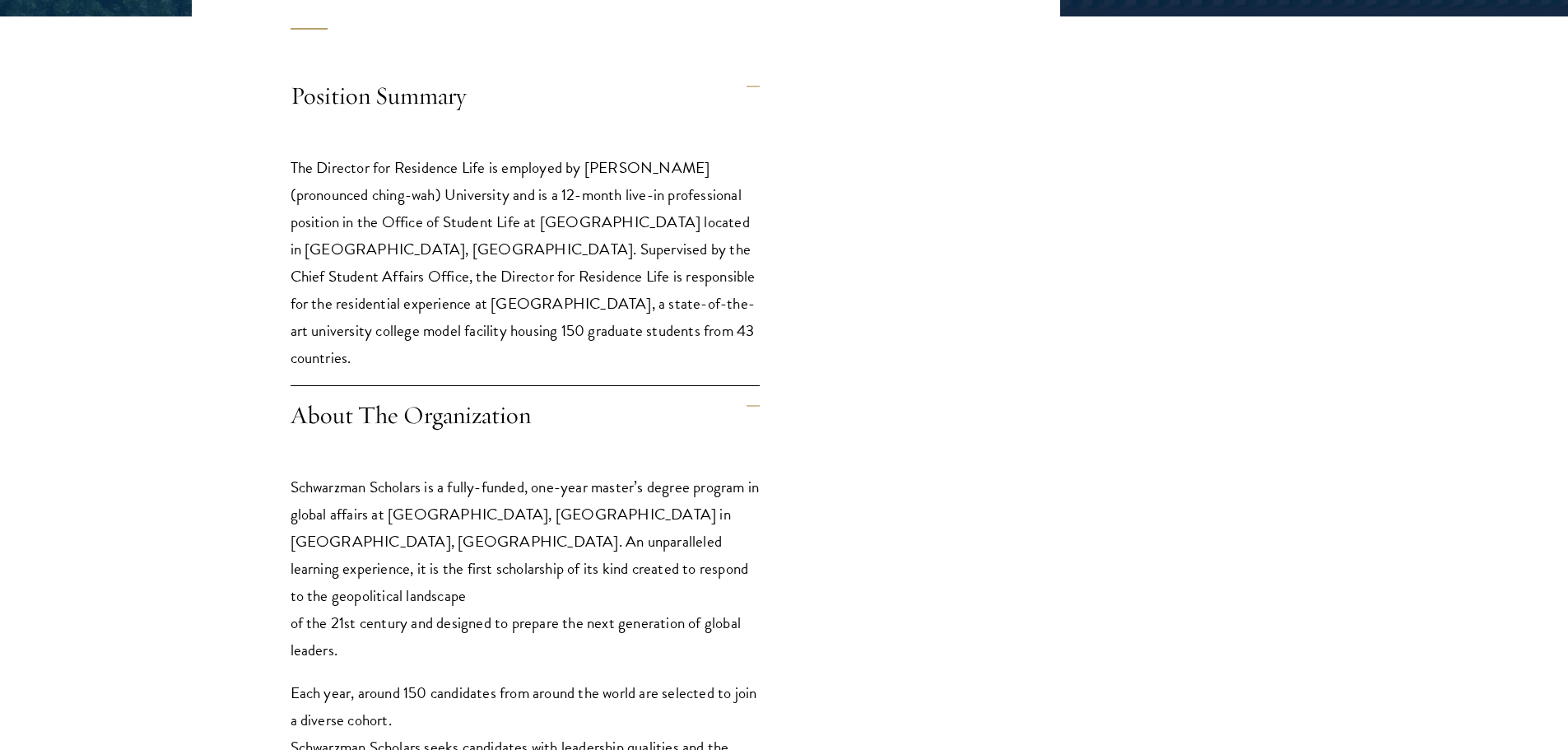 click on "The Director for Residence Life is employed by Tsinghua (pronounced ching-wah) University and is a 12-month live-in professional position in the Office of Student Life at Schwarzman College located in Beijing, China. Supervised by the Chief Student Affairs Office, the Director for Residence Life is responsible for the residential experience at Schwarzman College, a state-of-the-art university college model facility housing 150 graduate students from 43 countries." at bounding box center (525, 263) 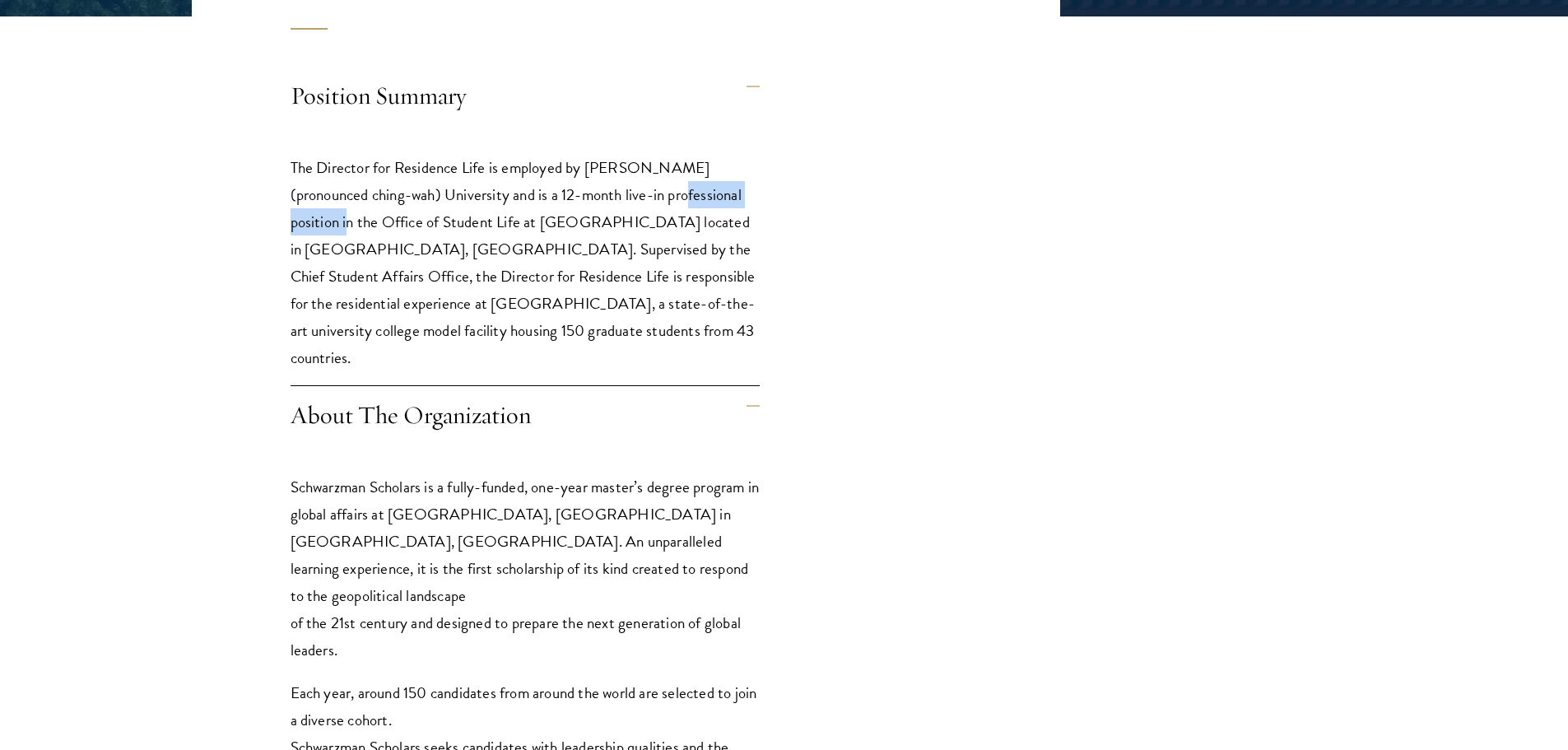 drag, startPoint x: 636, startPoint y: 195, endPoint x: 769, endPoint y: 201, distance: 133.1353 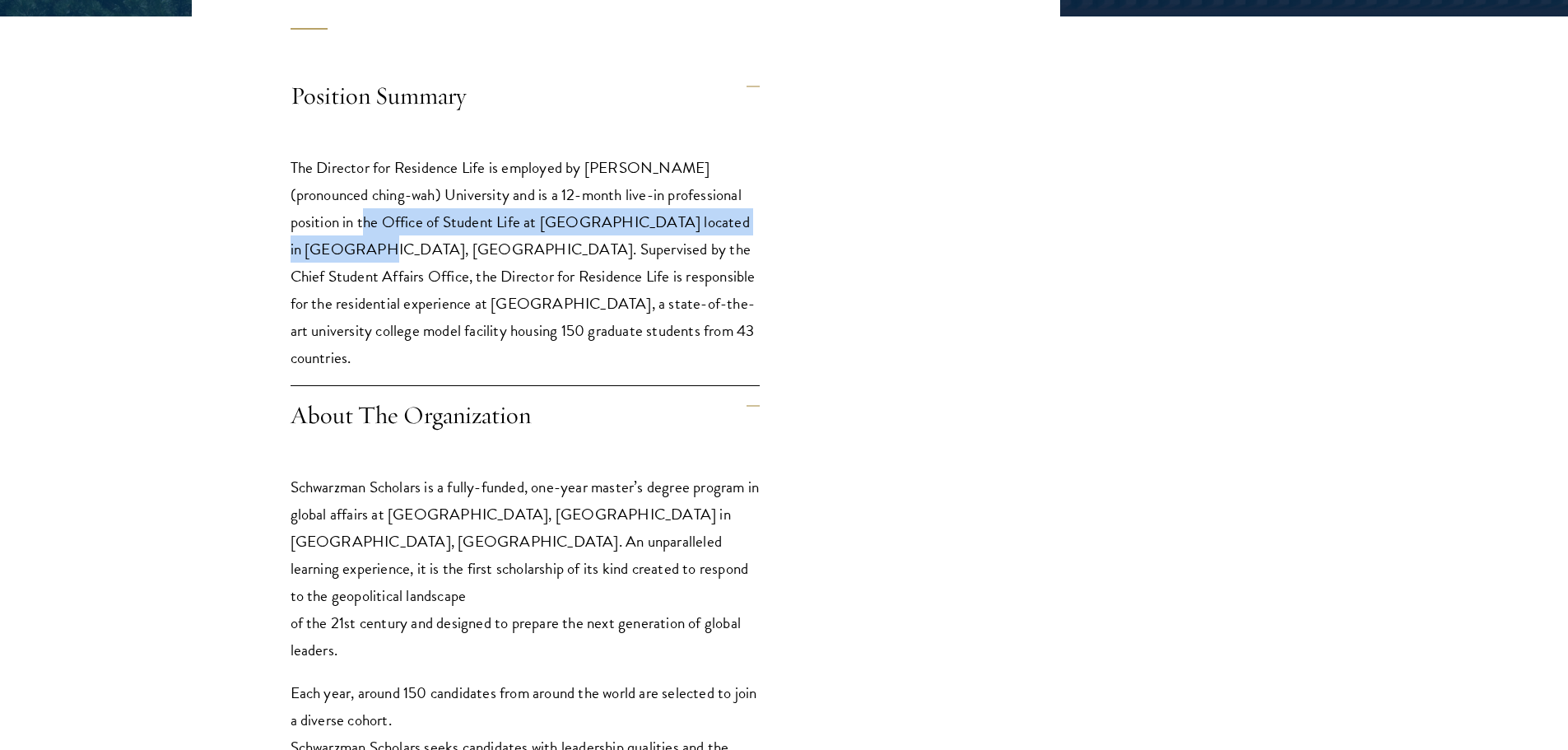 drag, startPoint x: 309, startPoint y: 218, endPoint x: 728, endPoint y: 215, distance: 419.01074 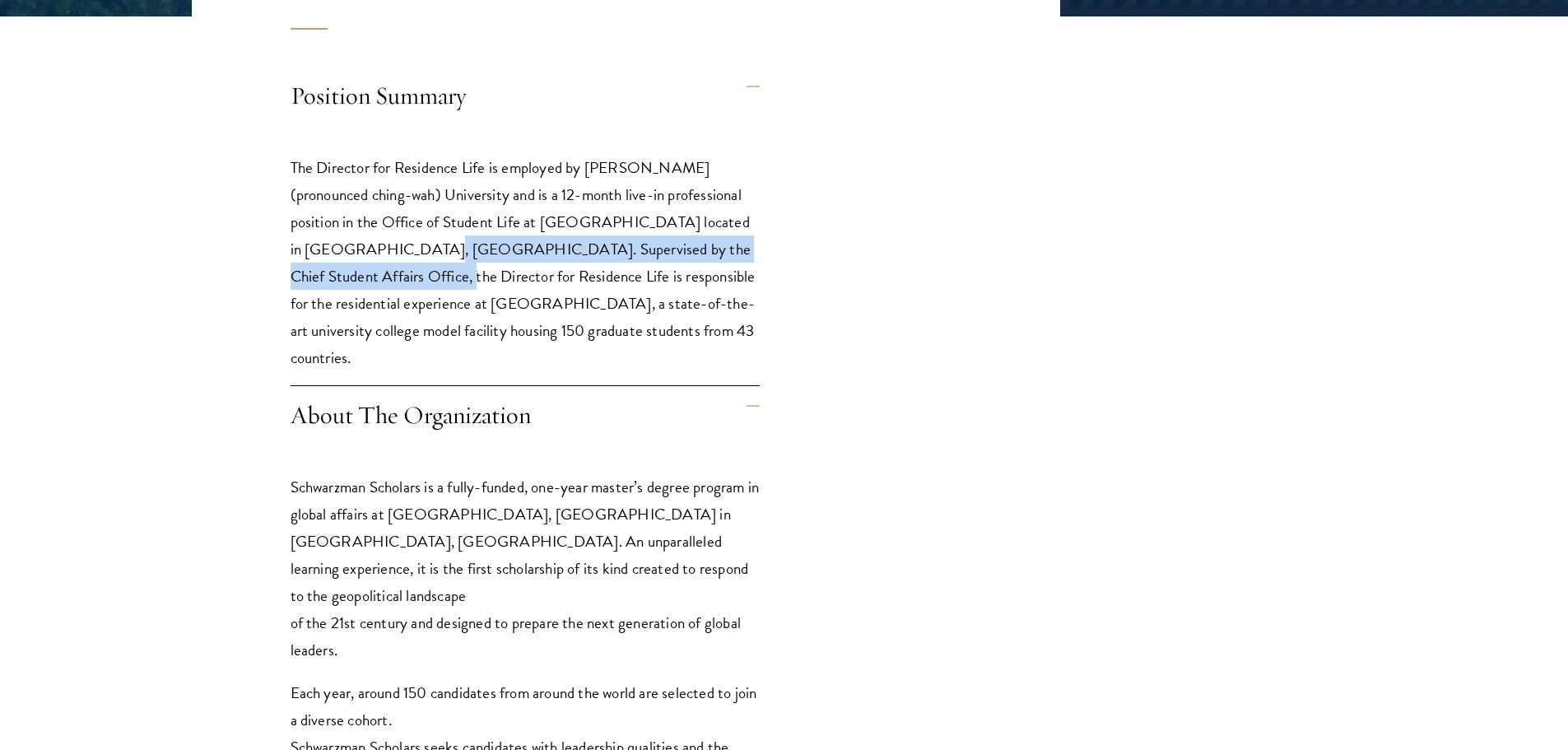 drag, startPoint x: 328, startPoint y: 246, endPoint x: 773, endPoint y: 241, distance: 445.02809 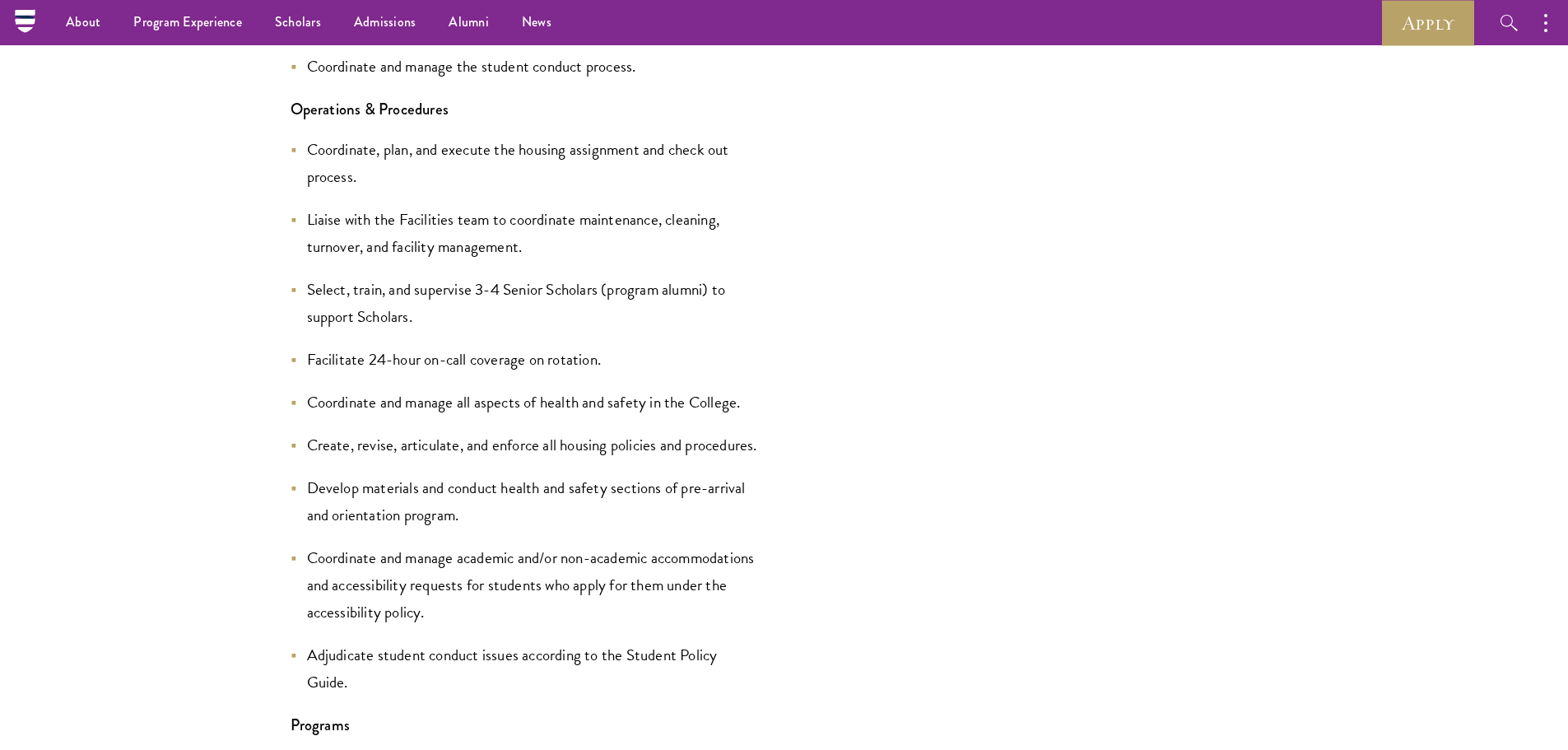 scroll, scrollTop: 2154, scrollLeft: 0, axis: vertical 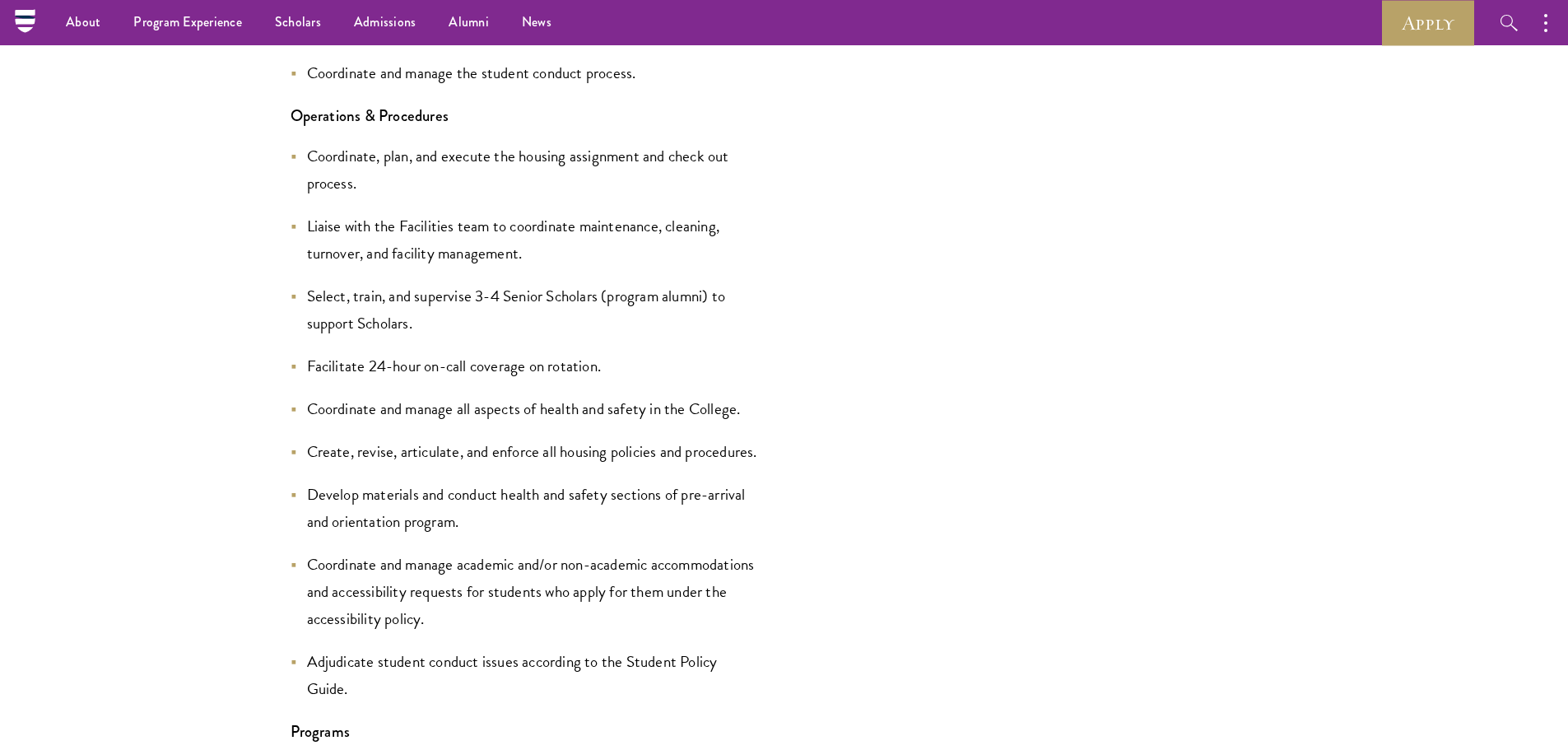 click on "Share
Director for Residence Life
Student Life Position at Schwarzman College at Tsinghua University
Beijing, China
Position Summary
The Director for Residence Life is employed by Tsinghua (pronounced ching-wah) University and is a 12-month live-in professional position in the Office of Student Life at Schwarzman College located in Beijing, China. Supervised by the Chief Student Affairs Office, the Director for Residence Life is responsible for the residential experience at Schwarzman College, a state-of-the-art university college model facility housing 150 graduate students from 43 countries.
About The Organization" at bounding box center [784, 659] 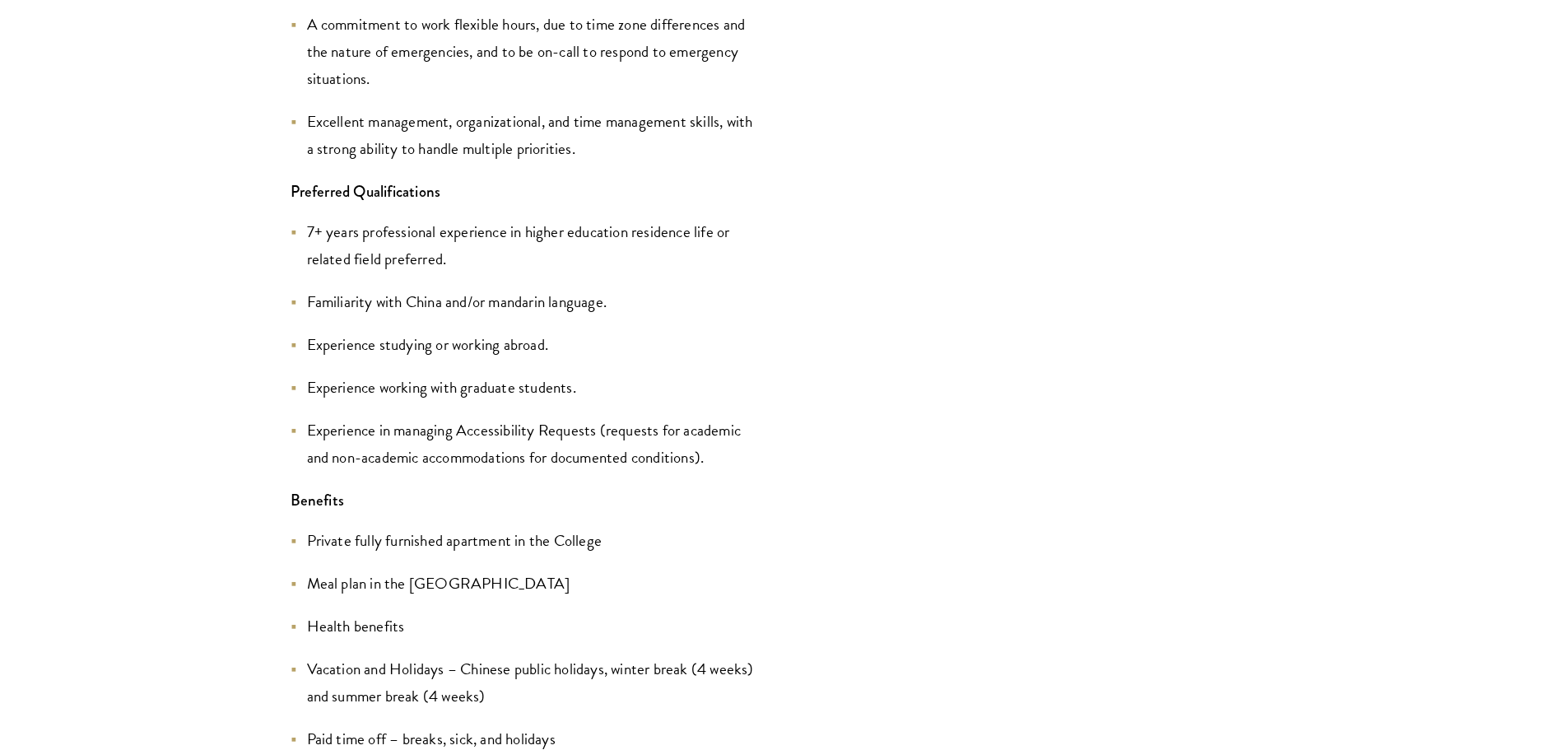 scroll, scrollTop: 4310, scrollLeft: 0, axis: vertical 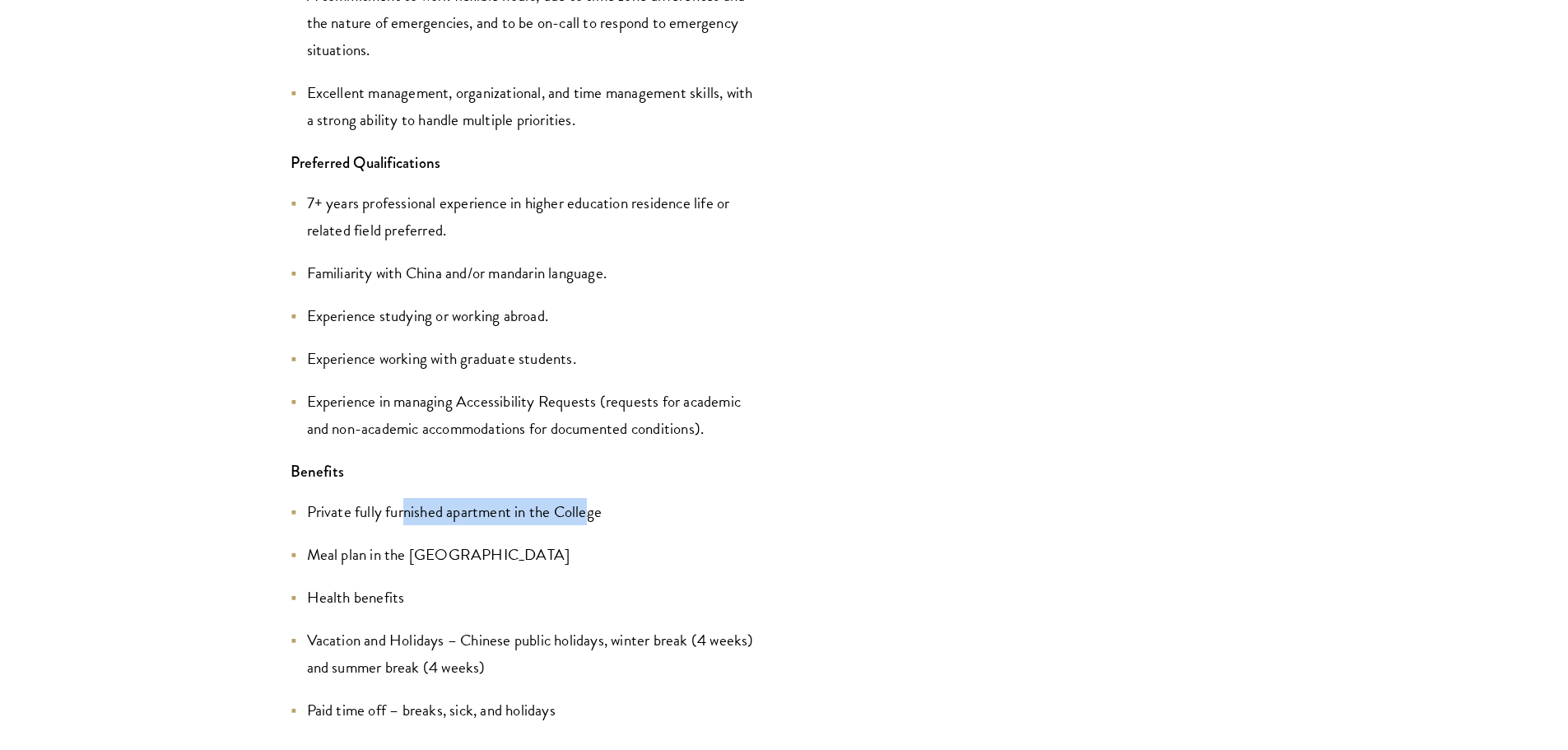drag, startPoint x: 591, startPoint y: 510, endPoint x: 450, endPoint y: 571, distance: 153.62942 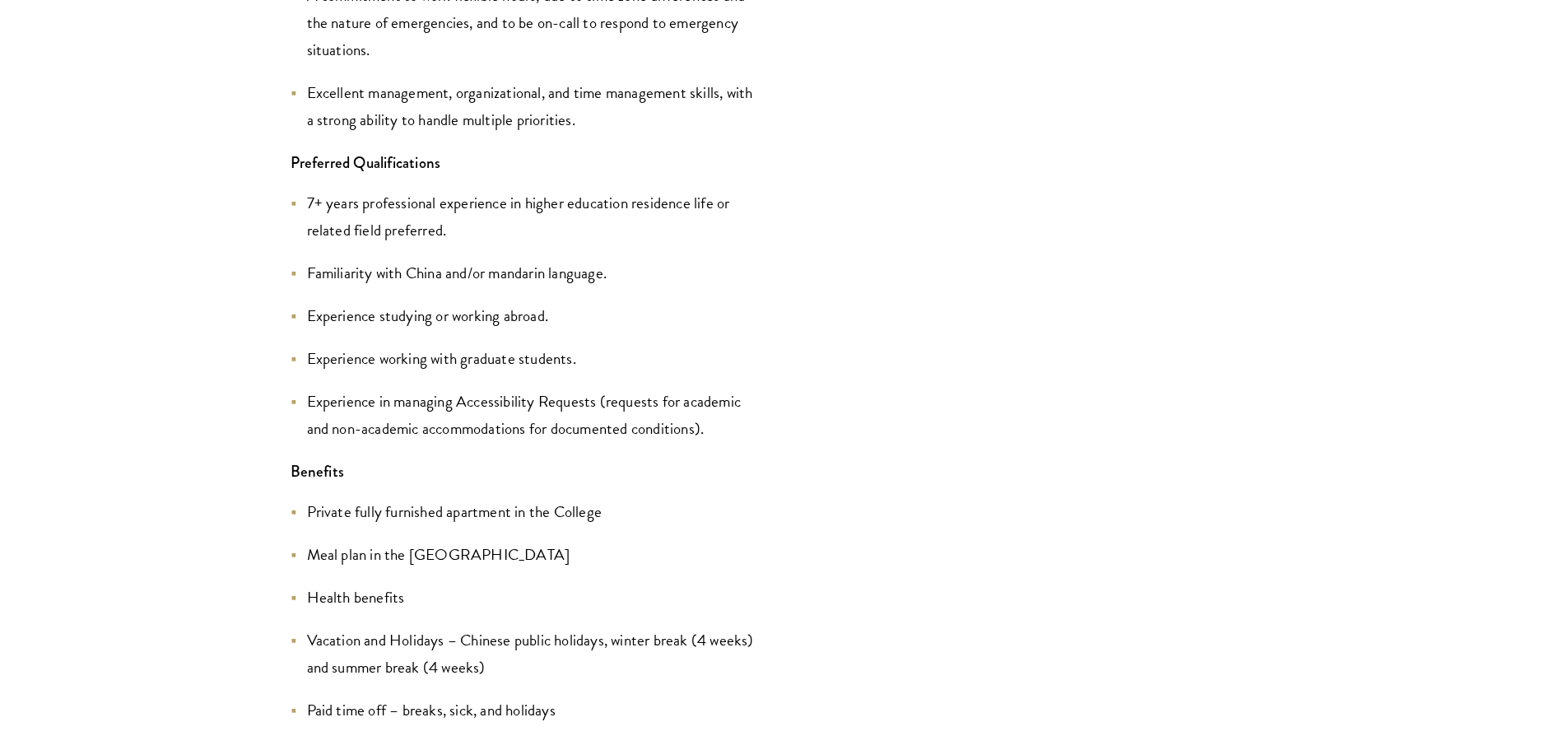 click on "Private fully furnished apartment in the College
Meal plan in the Dining Hall
Health benefits
Vacation and Holidays – Chinese public holidays, winter break (4 weeks) and summer break (4 weeks)
Paid time off – breaks, sick, and holidays" at bounding box center (525, 611) 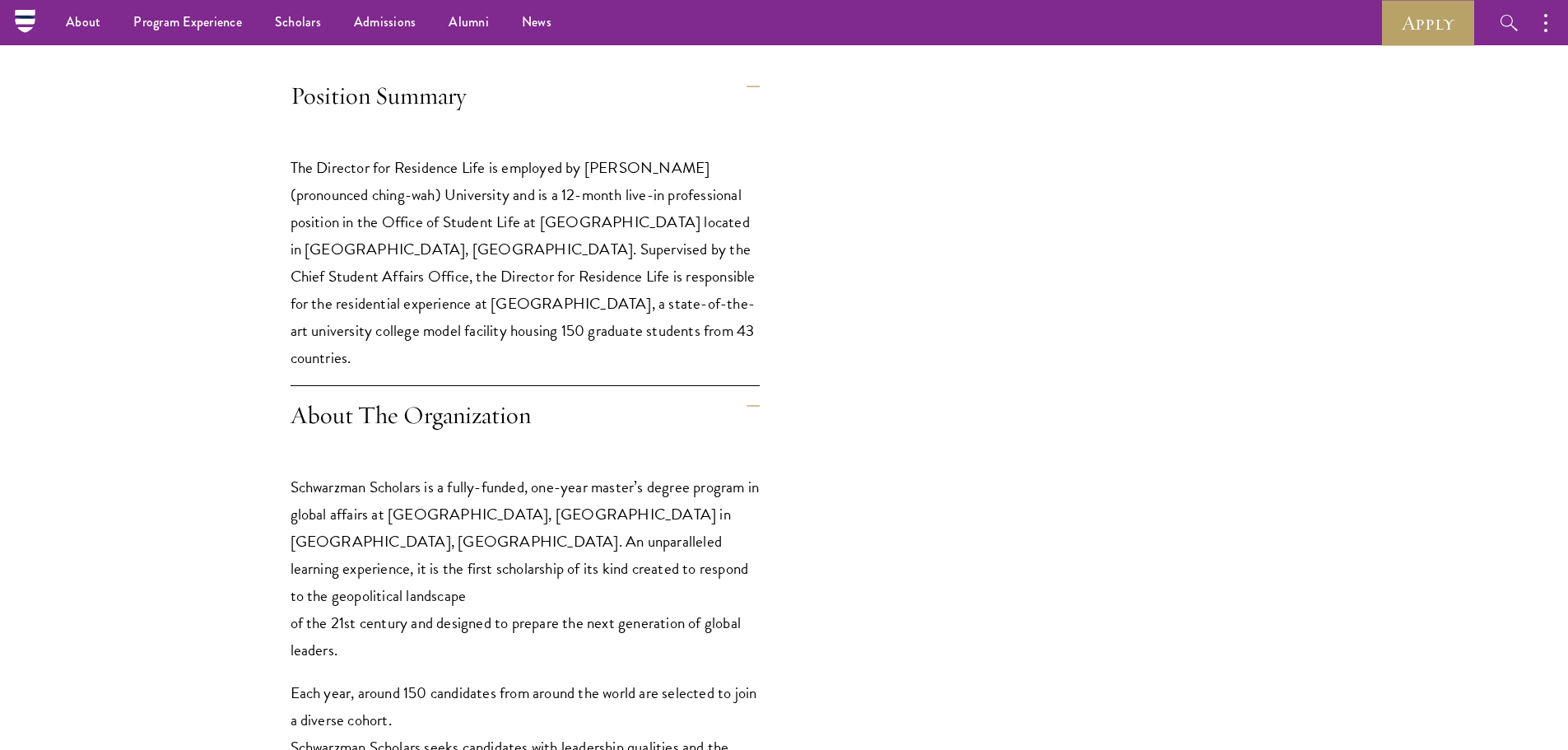scroll, scrollTop: 0, scrollLeft: 0, axis: both 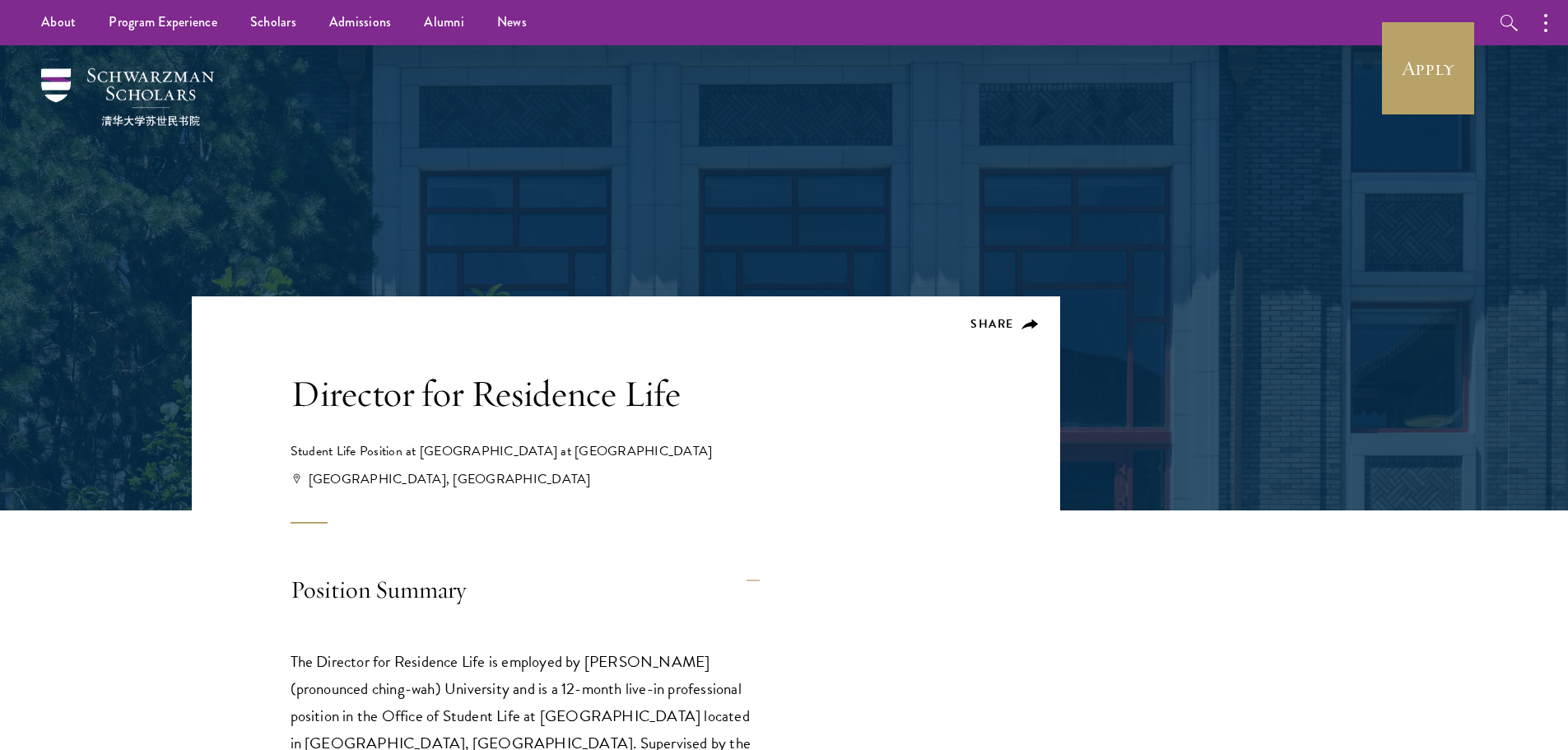 drag, startPoint x: 658, startPoint y: 450, endPoint x: 422, endPoint y: 446, distance: 236.0339 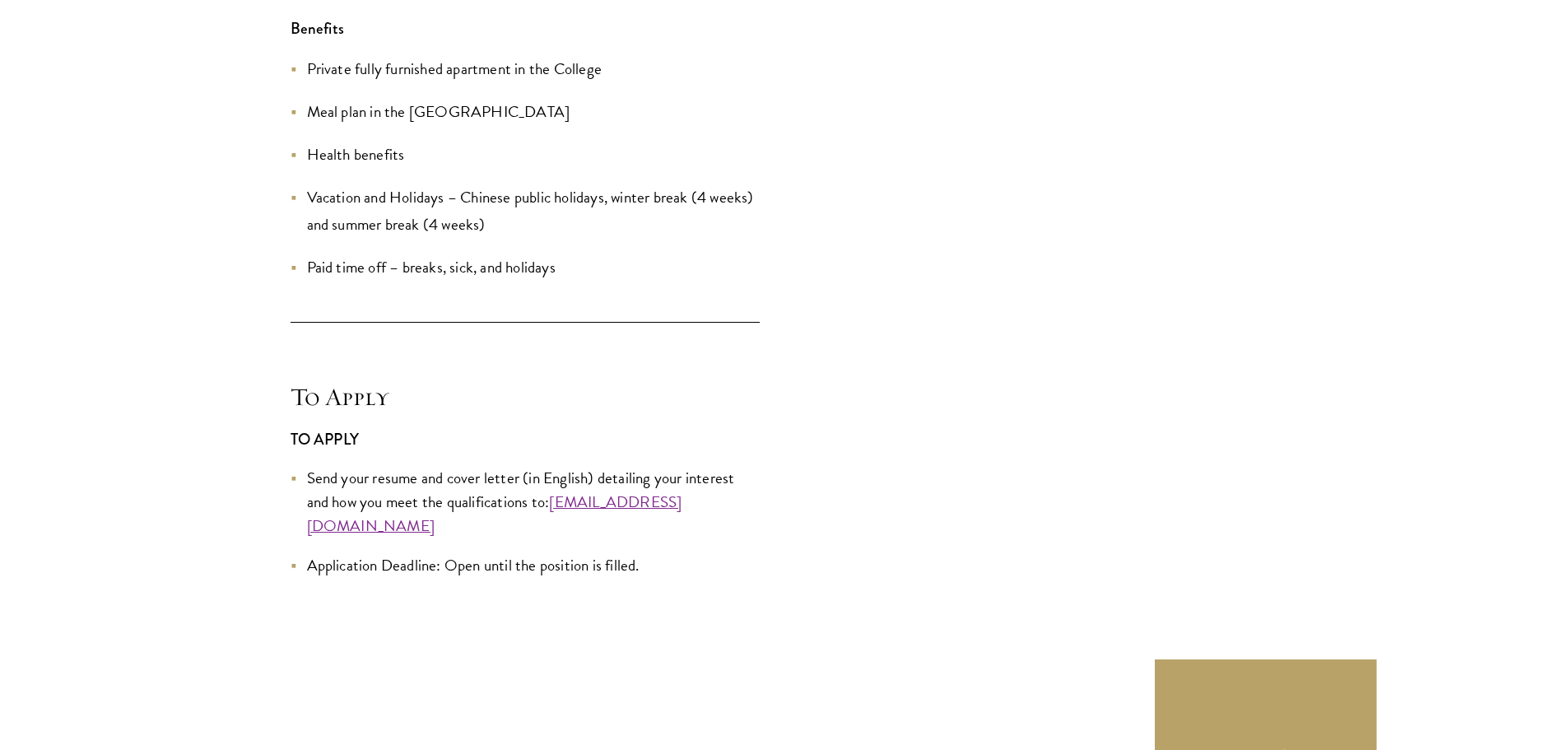 scroll, scrollTop: 4805, scrollLeft: 0, axis: vertical 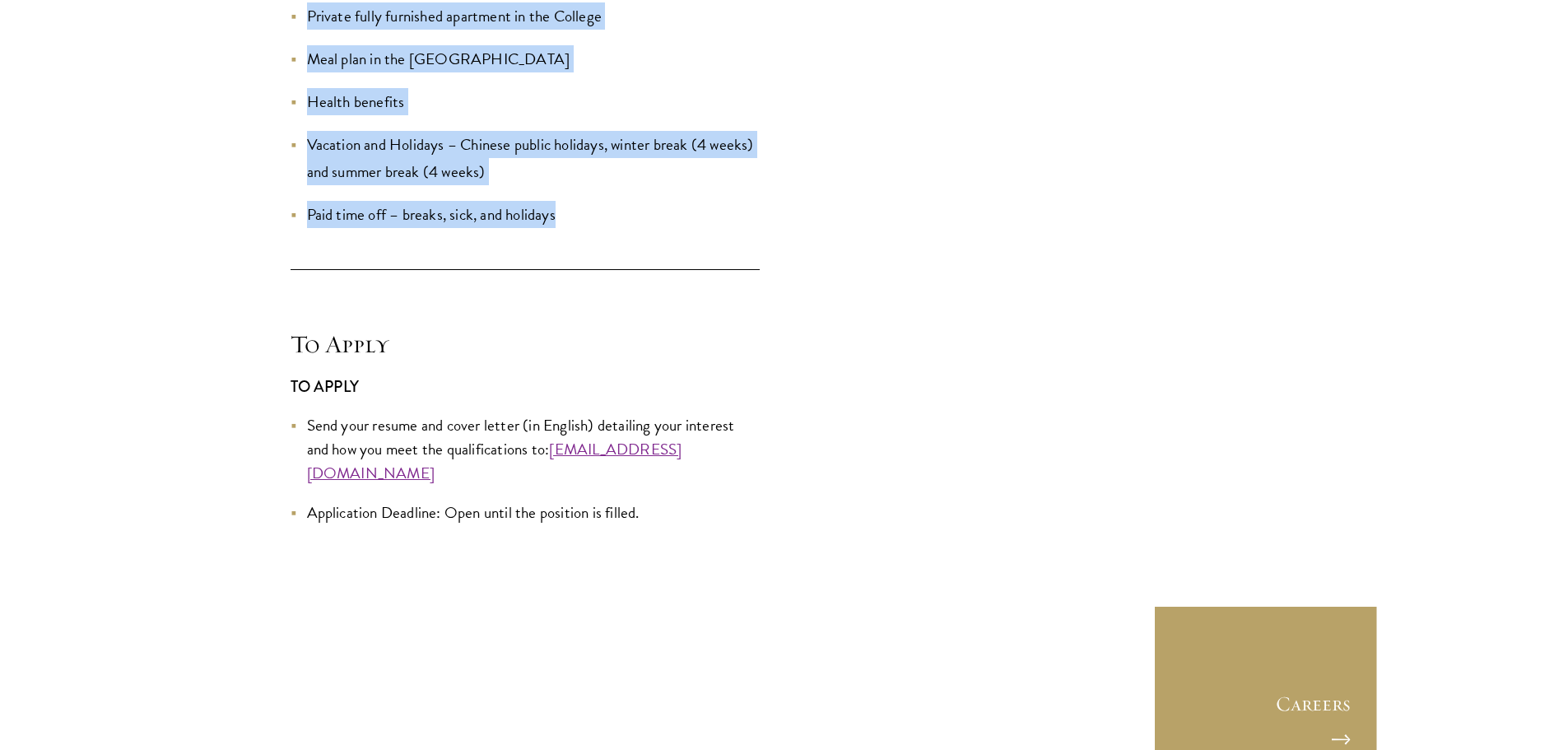 drag, startPoint x: 854, startPoint y: 19, endPoint x: 1286, endPoint y: -100, distance: 448.09039 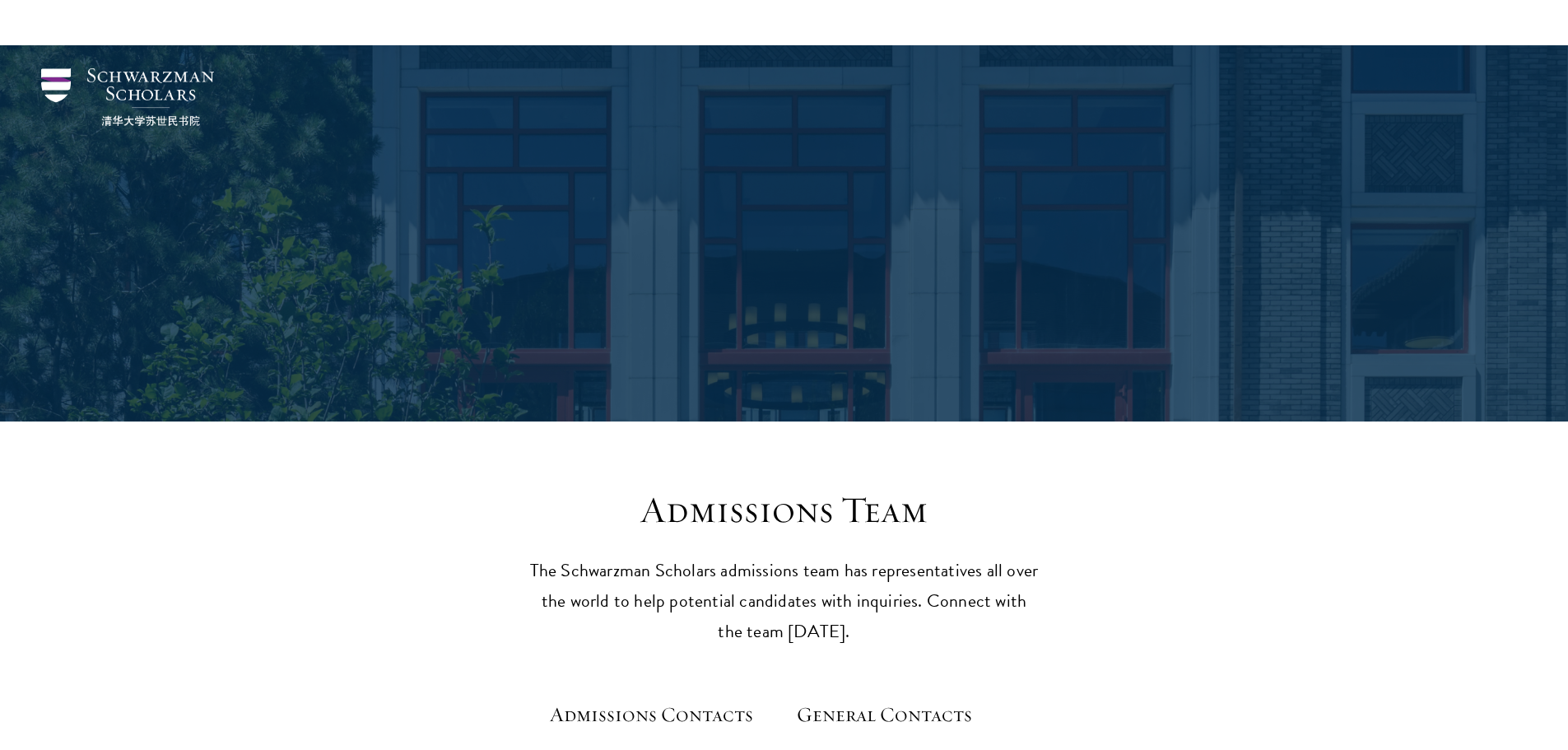 scroll, scrollTop: 329, scrollLeft: 0, axis: vertical 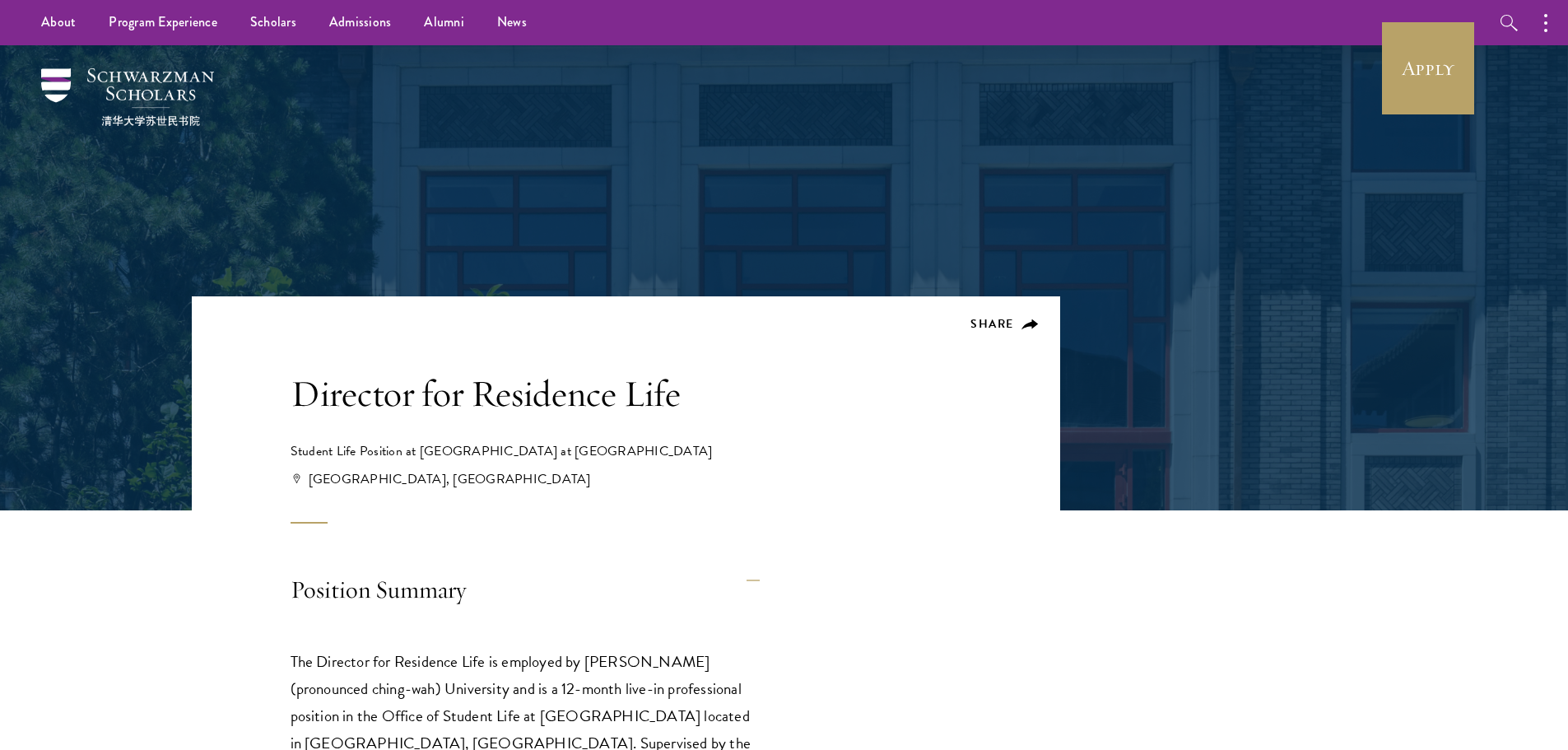click on "Position Summary
The Director for Residence Life is employed by Tsinghua (pronounced ching-wah) University and is a 12-month live-in professional position in the Office of Student Life at Schwarzman College located in Beijing, China. Supervised by the Chief Student Affairs Office, the Director for Residence Life is responsible for the residential experience at Schwarzman College, a state-of-the-art university college model facility housing 150 graduate students from 43 countries.
About The Organization
Schwarzman Scholars is a fully-funded, one-year master’s degree program in global affairs at Schwarzman College, Tsinghua University in Beijing, China. An unparalleled learning experience, it is the first scholarship of its kind created to respond to the geopolitical landscape" at bounding box center [626, 2927] 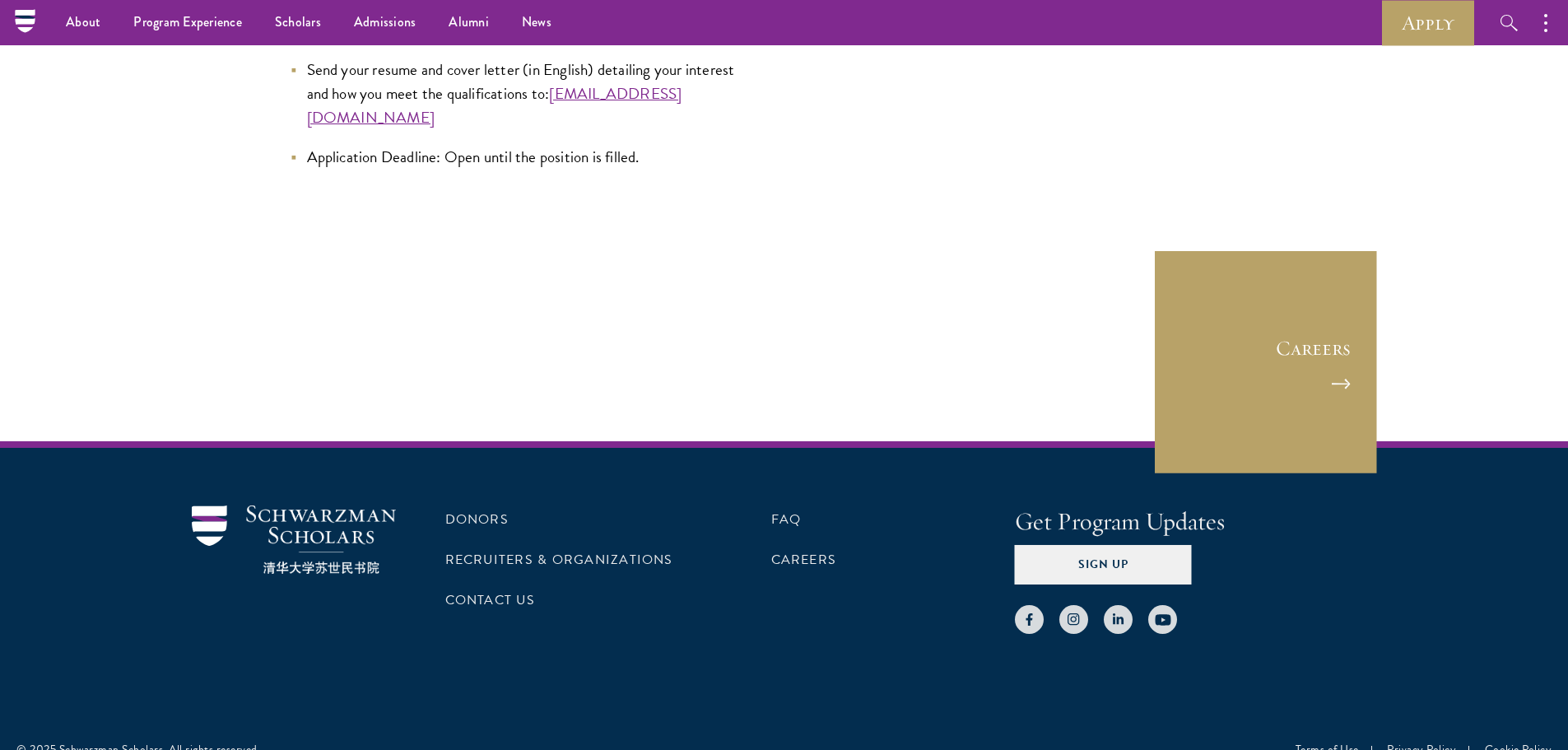 scroll, scrollTop: 4952, scrollLeft: 0, axis: vertical 